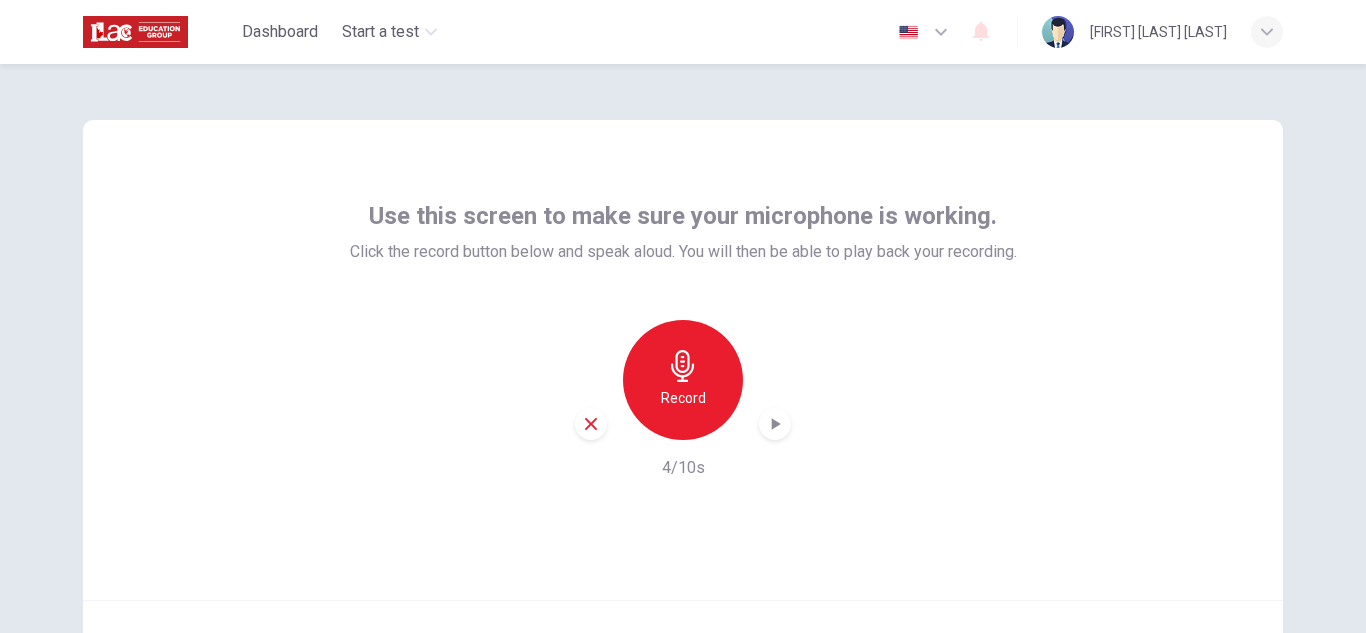 scroll, scrollTop: 0, scrollLeft: 0, axis: both 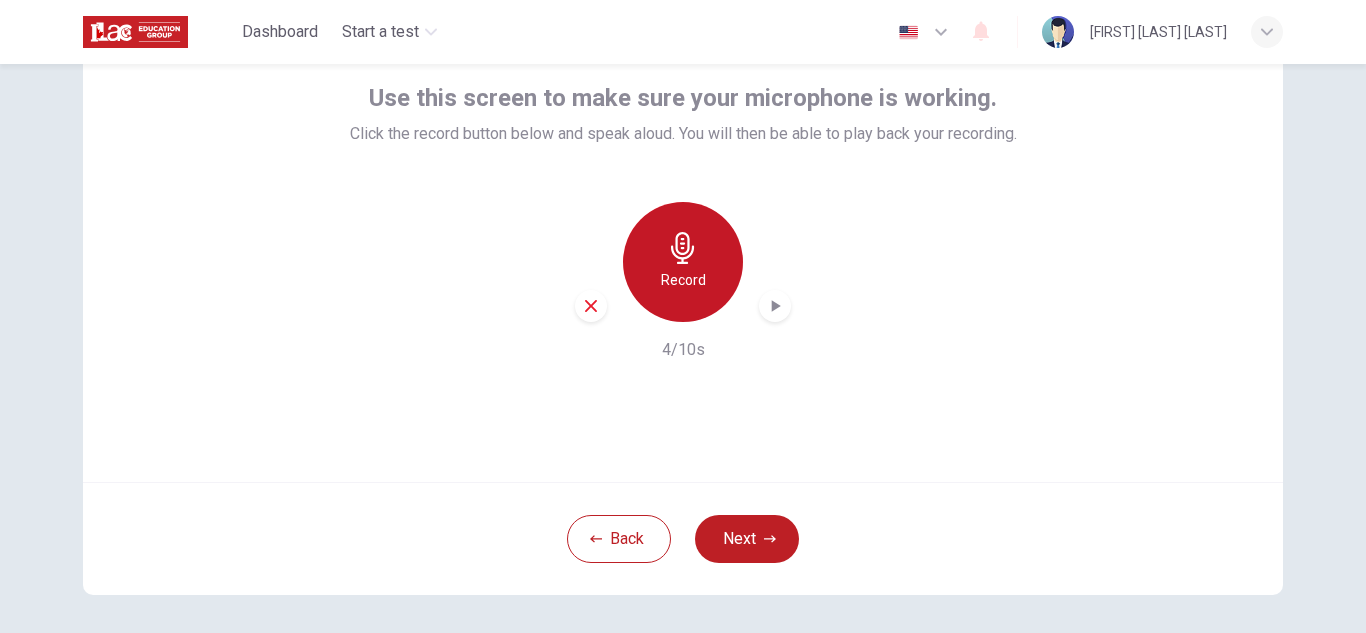 click on "Record" at bounding box center [683, 262] 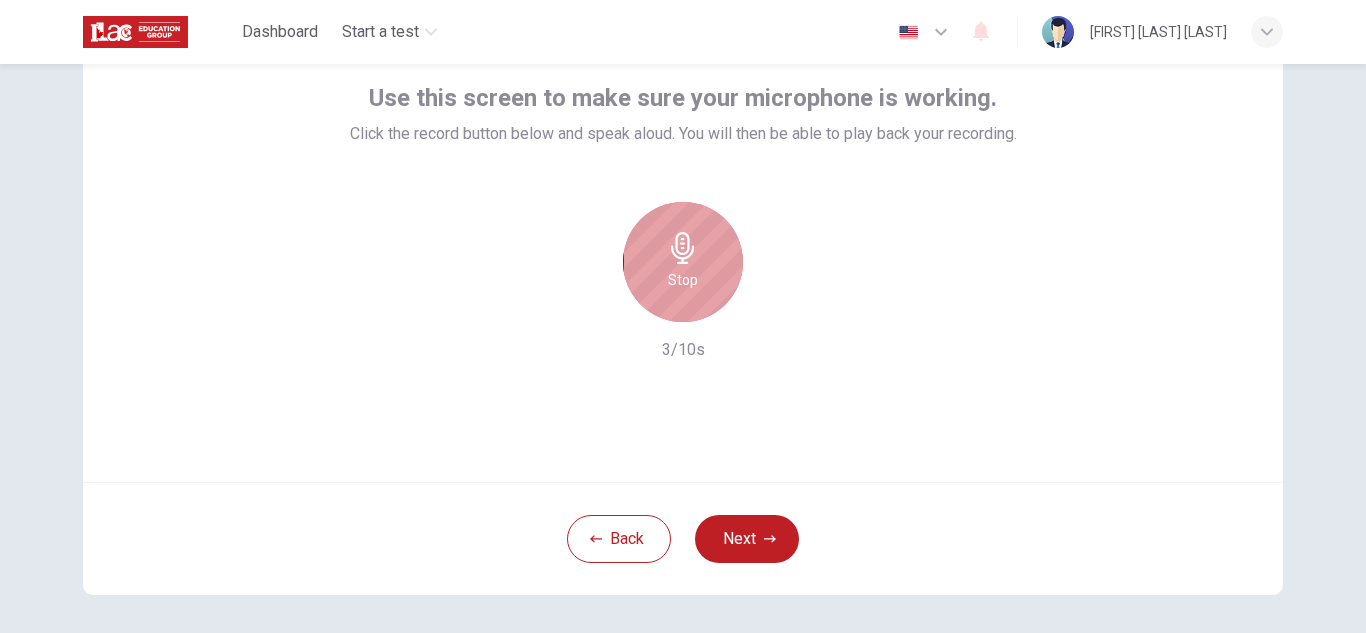 click on "Stop" at bounding box center (683, 262) 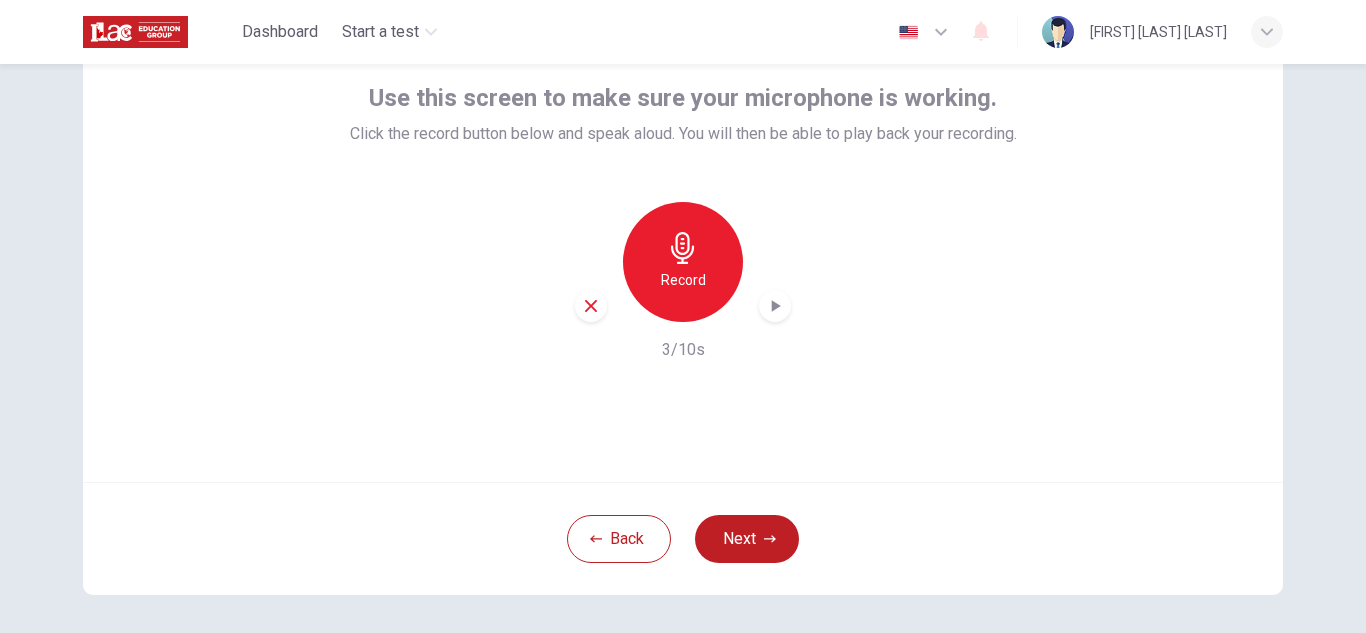 click at bounding box center (775, 306) 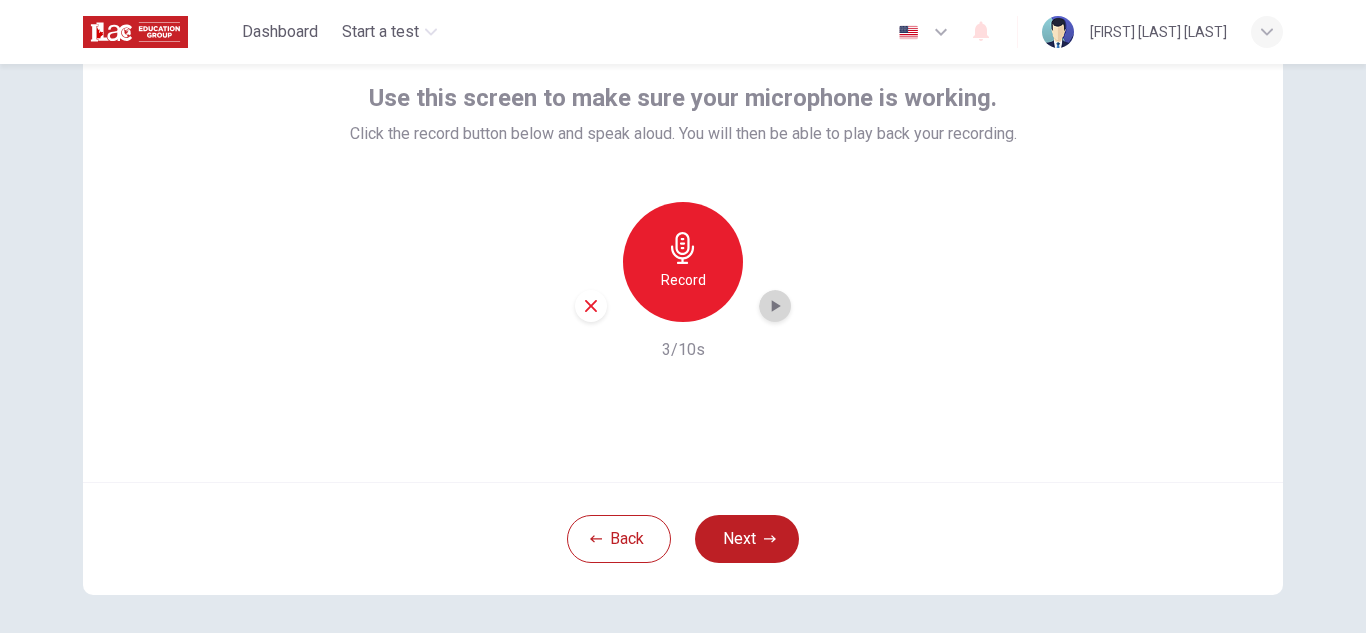 click at bounding box center (775, 306) 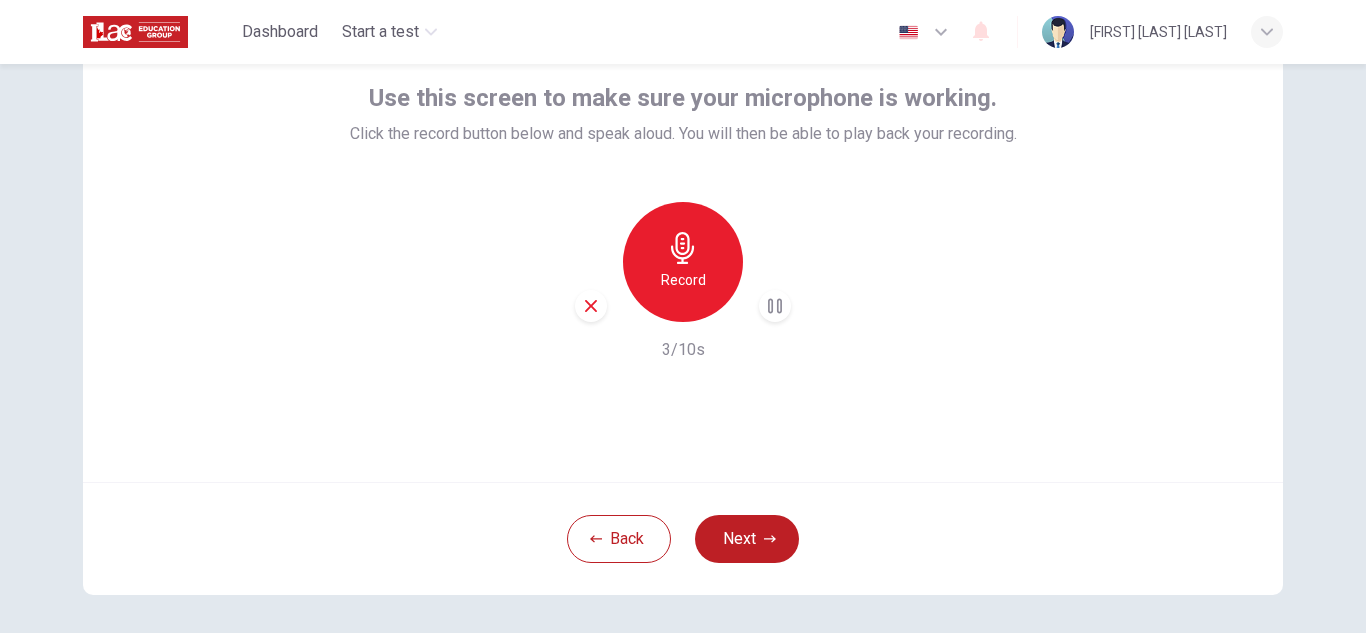 click on "Record" at bounding box center [683, 280] 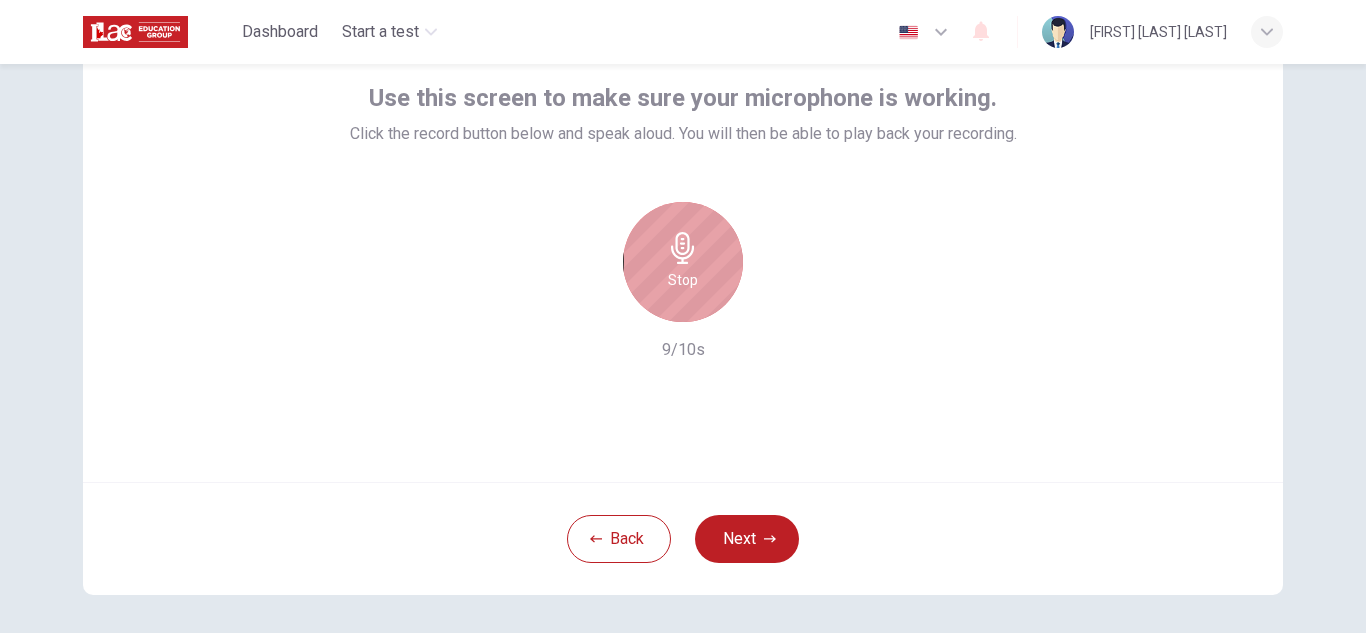 click at bounding box center (683, 248) 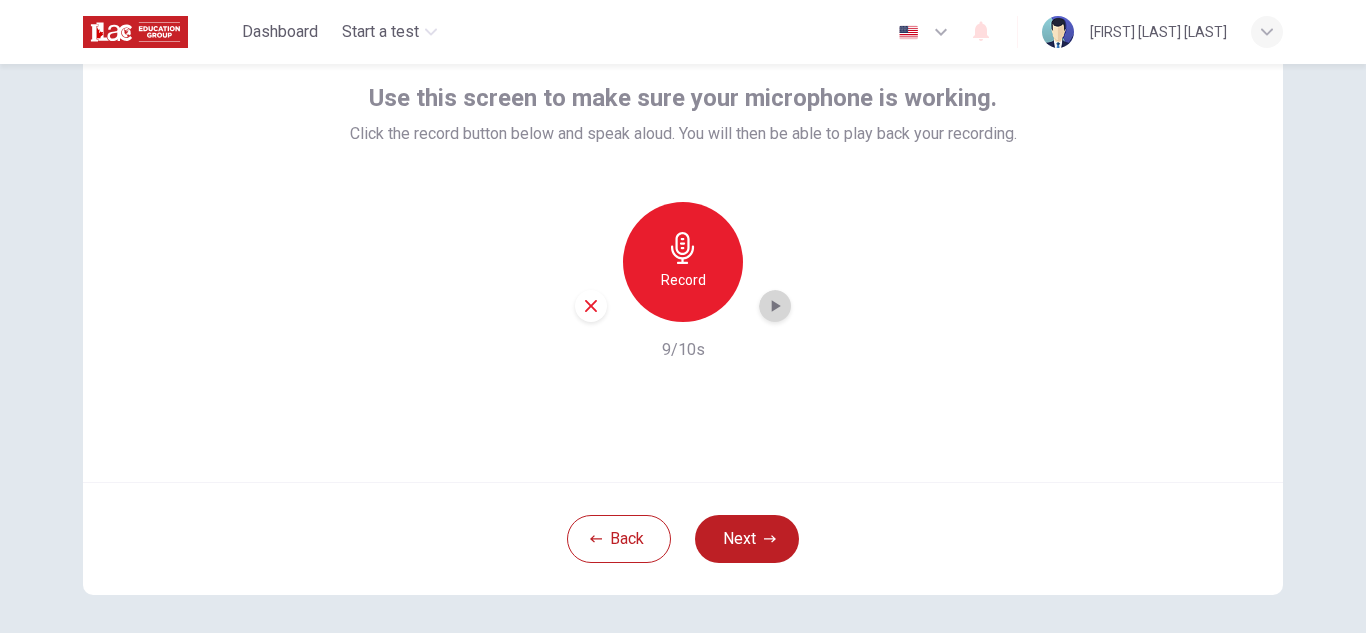 click at bounding box center [775, 306] 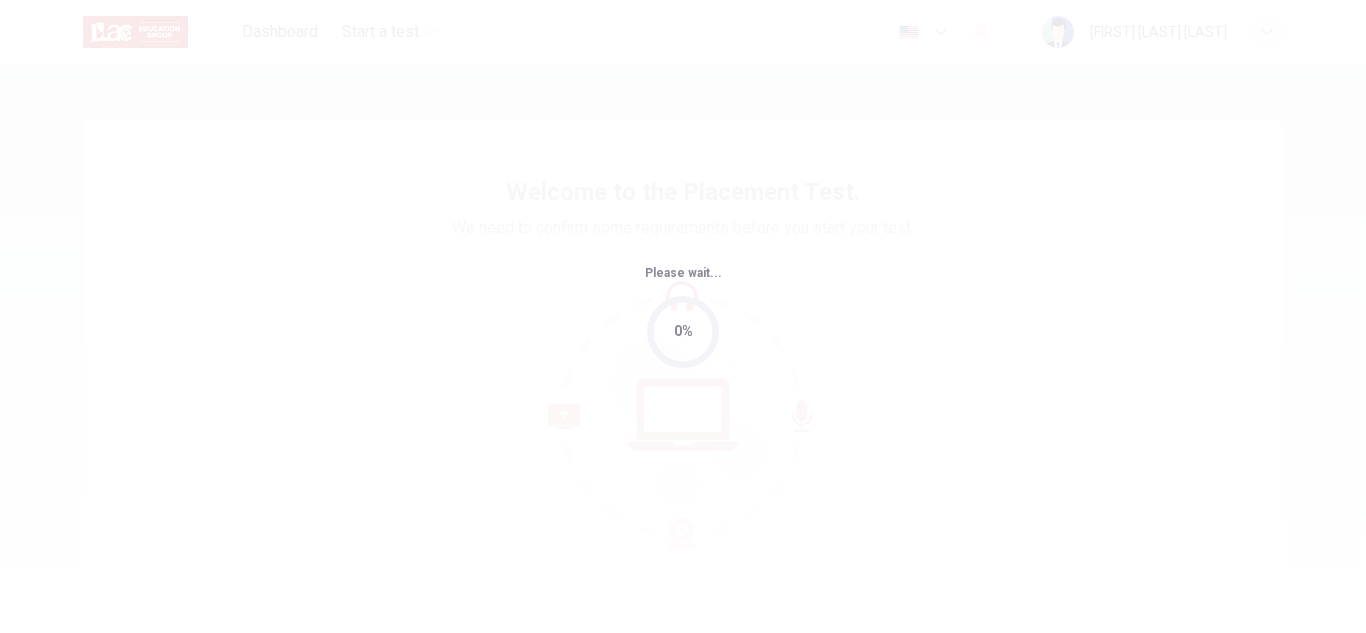 scroll, scrollTop: 0, scrollLeft: 0, axis: both 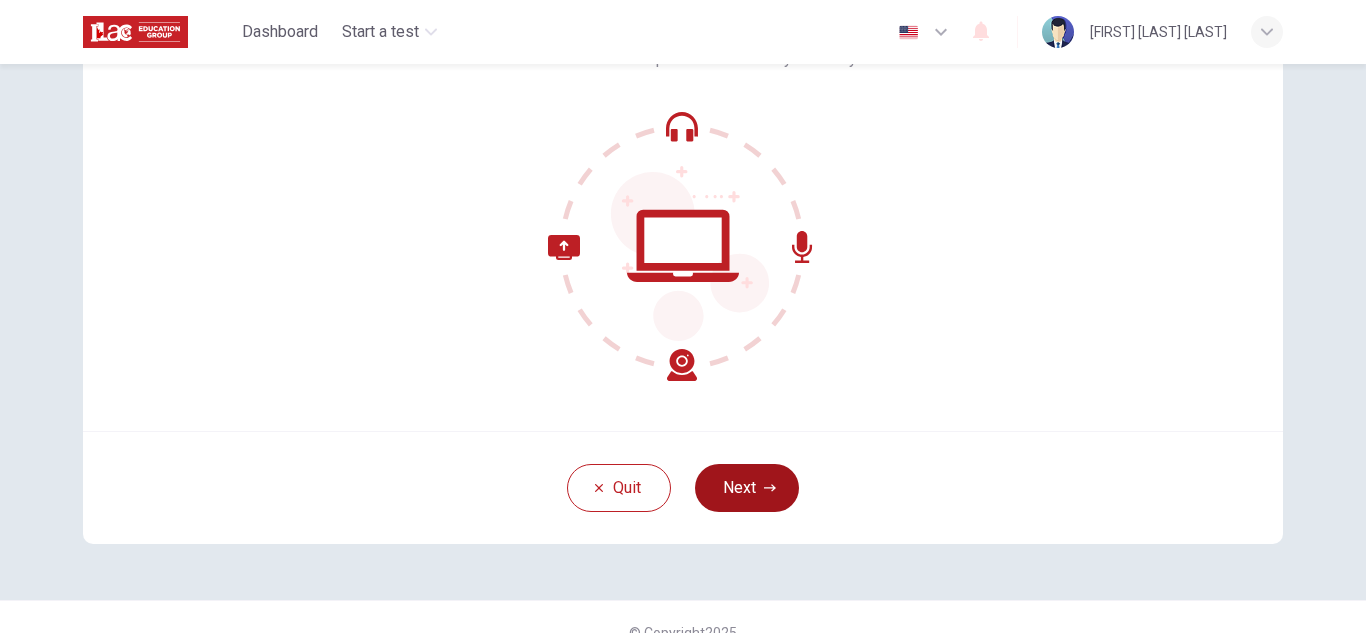 click on "Next" at bounding box center (747, 488) 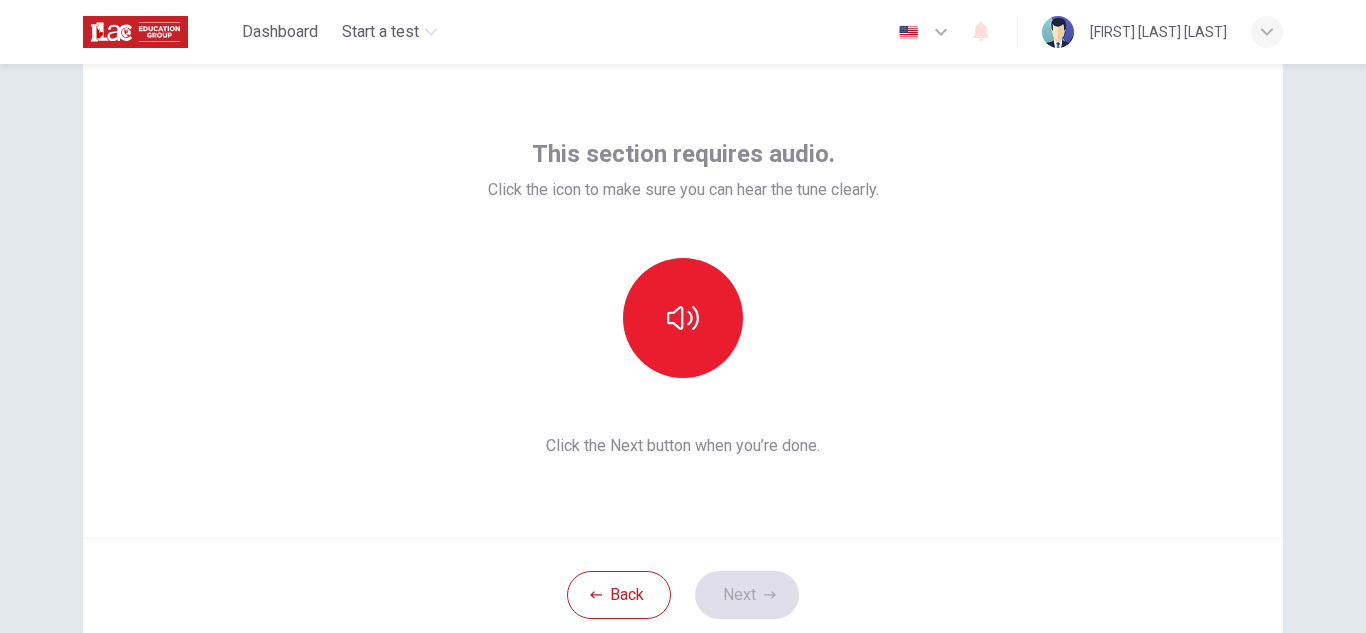 scroll, scrollTop: 61, scrollLeft: 0, axis: vertical 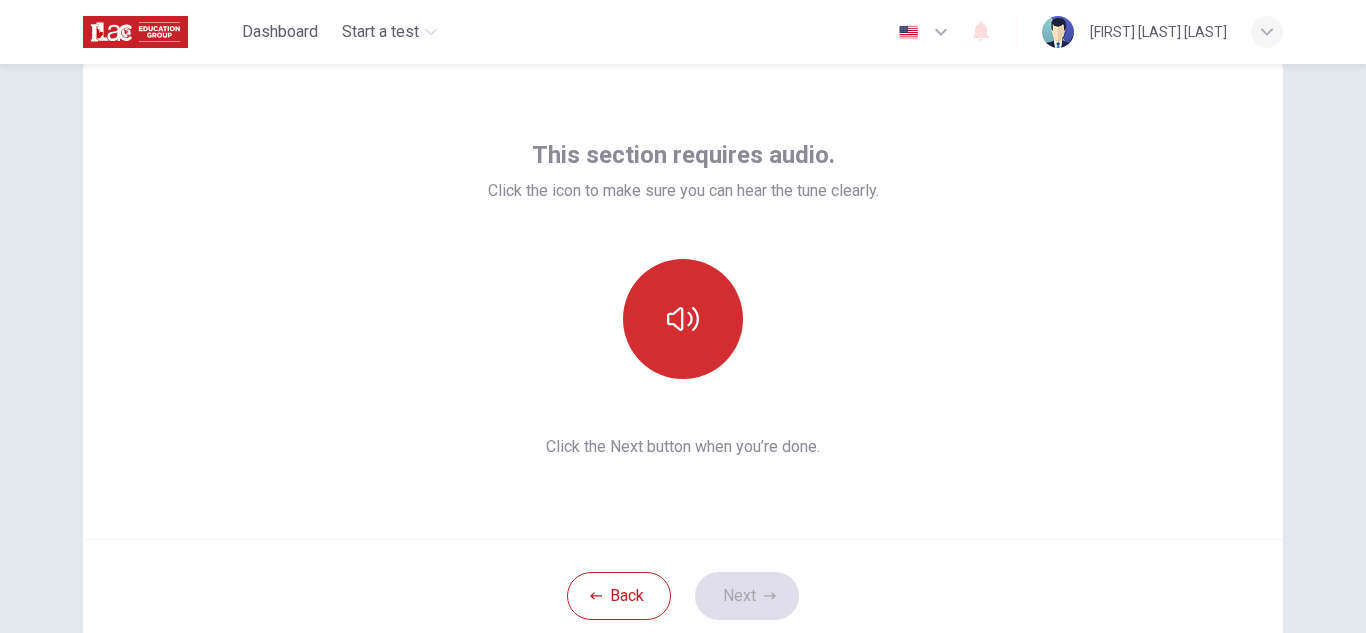 click at bounding box center (683, 319) 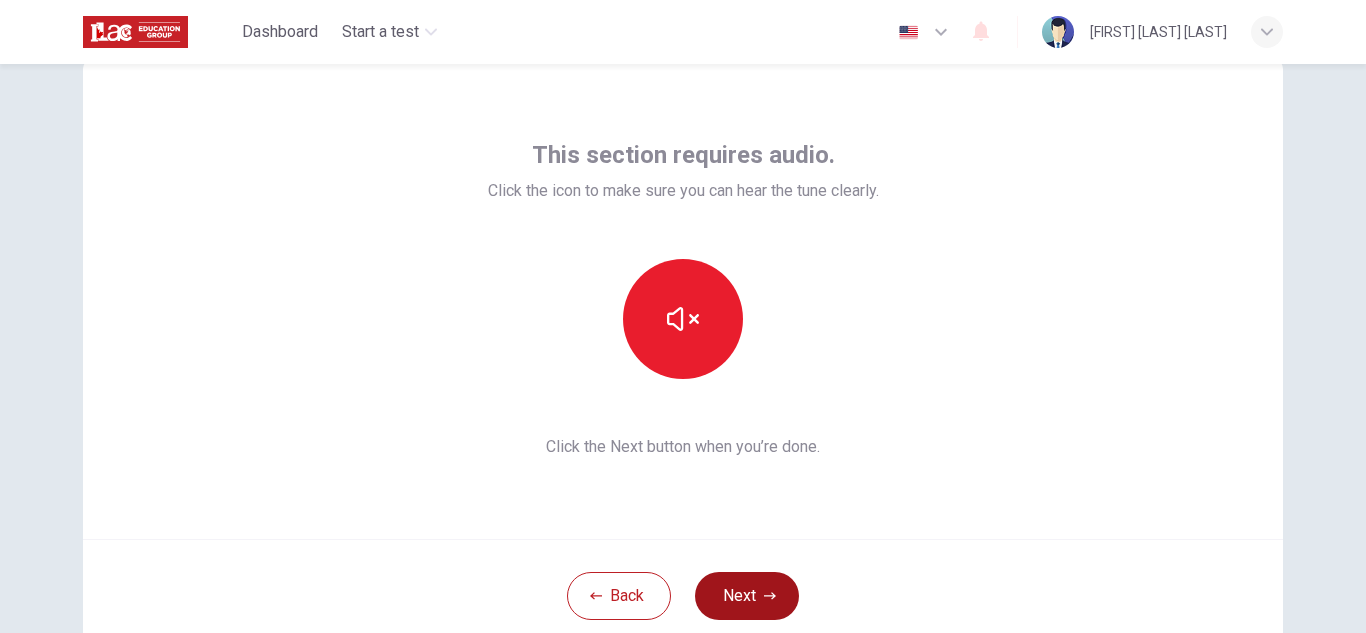 click on "Next" at bounding box center [747, 596] 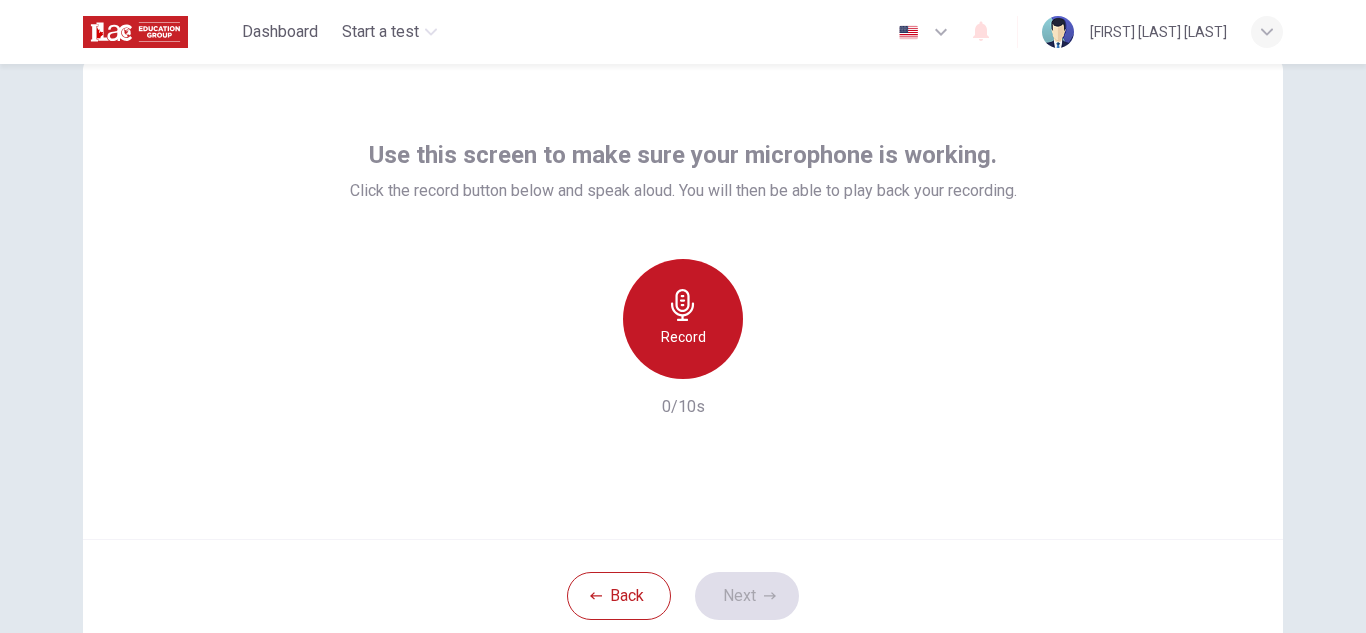 click on "Record" at bounding box center [683, 337] 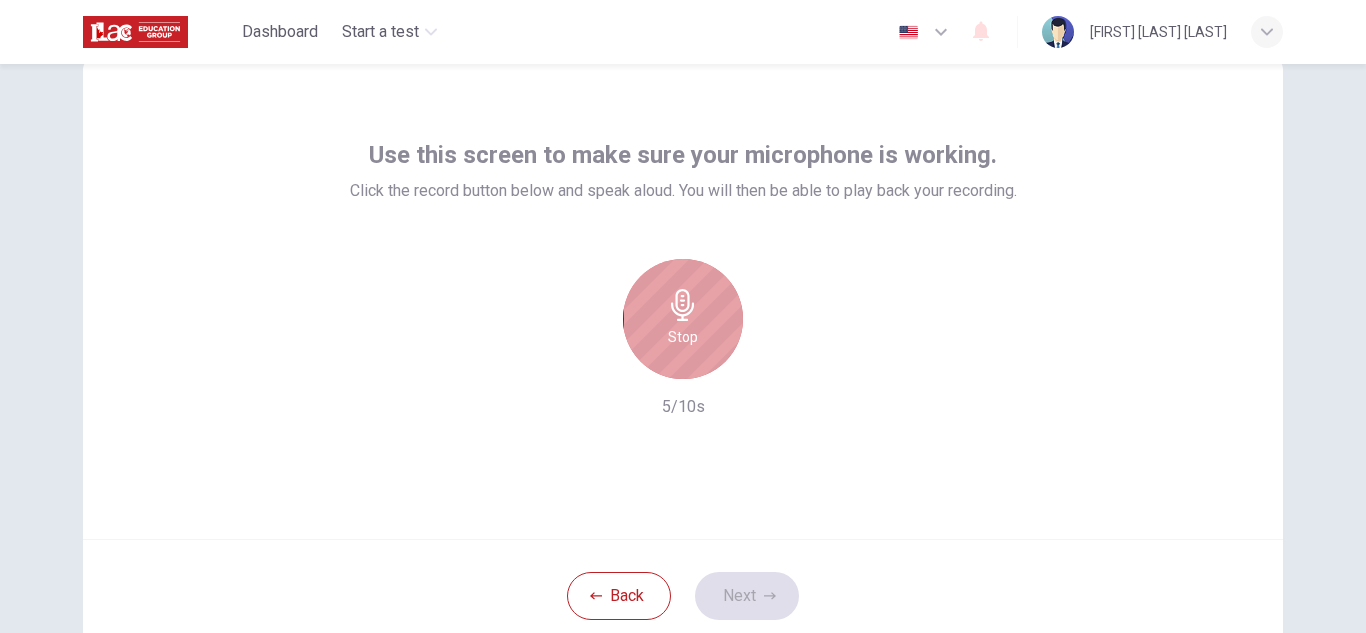 click on "Stop" at bounding box center (683, 319) 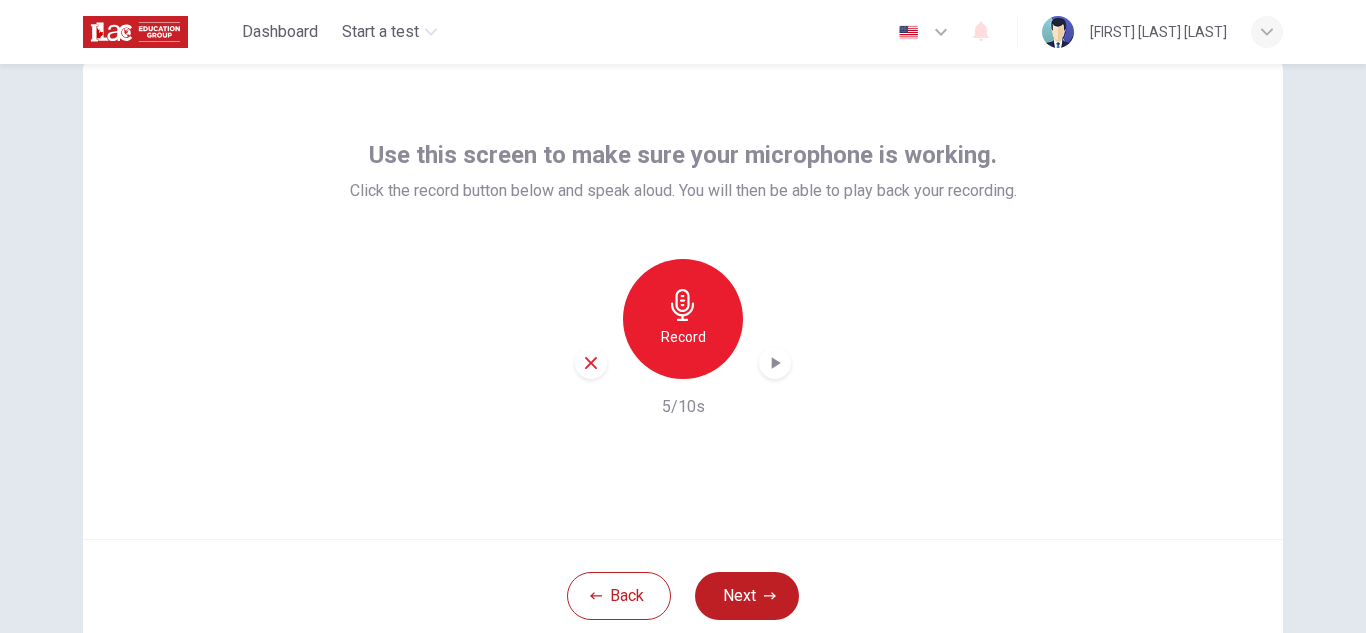 click at bounding box center (776, 363) 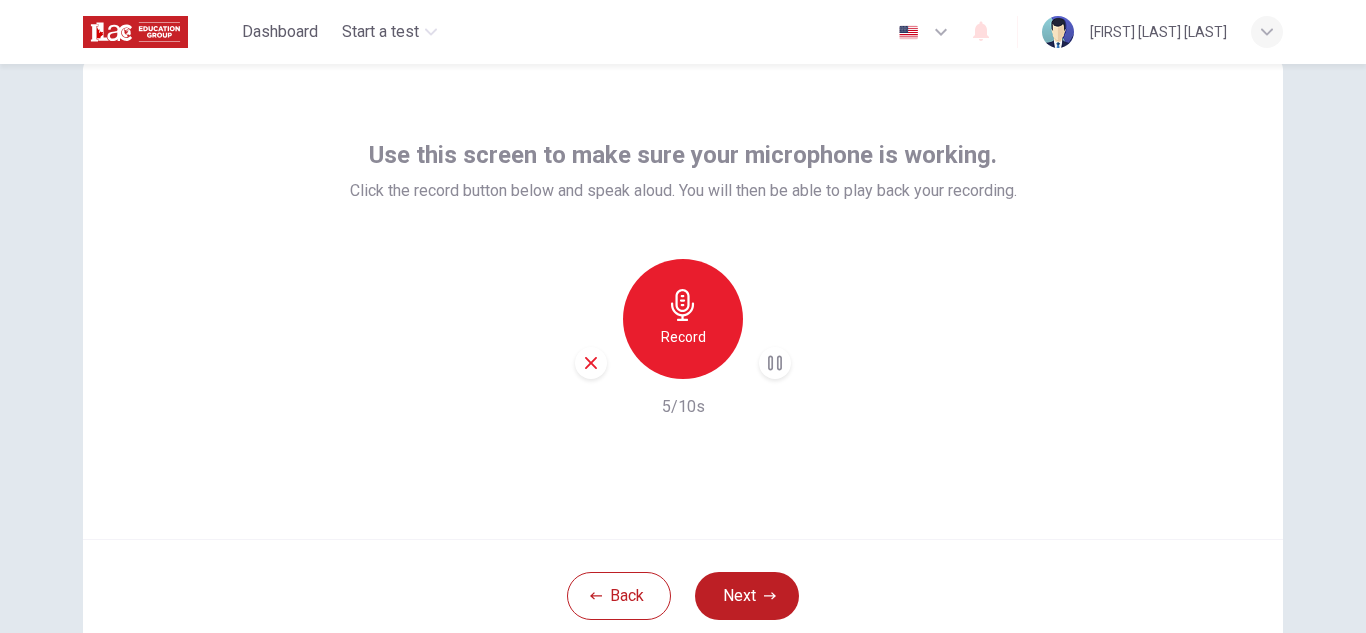 click on "Record" at bounding box center (683, 319) 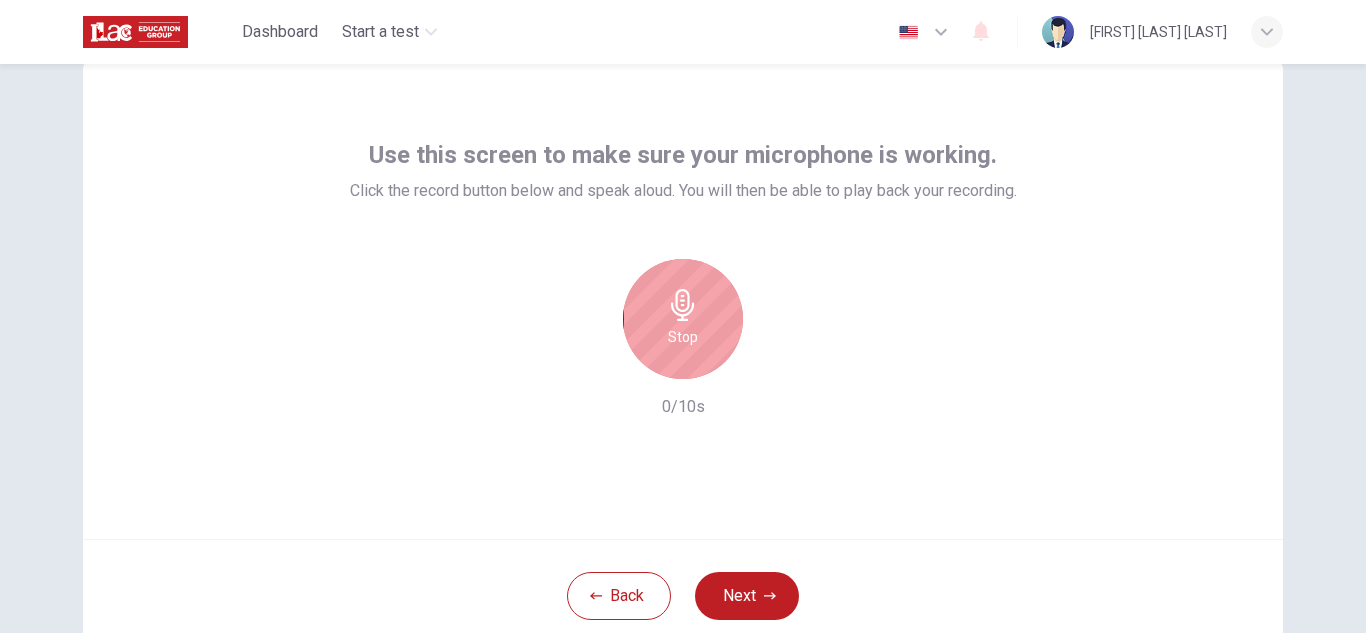 click on "Stop" at bounding box center [683, 319] 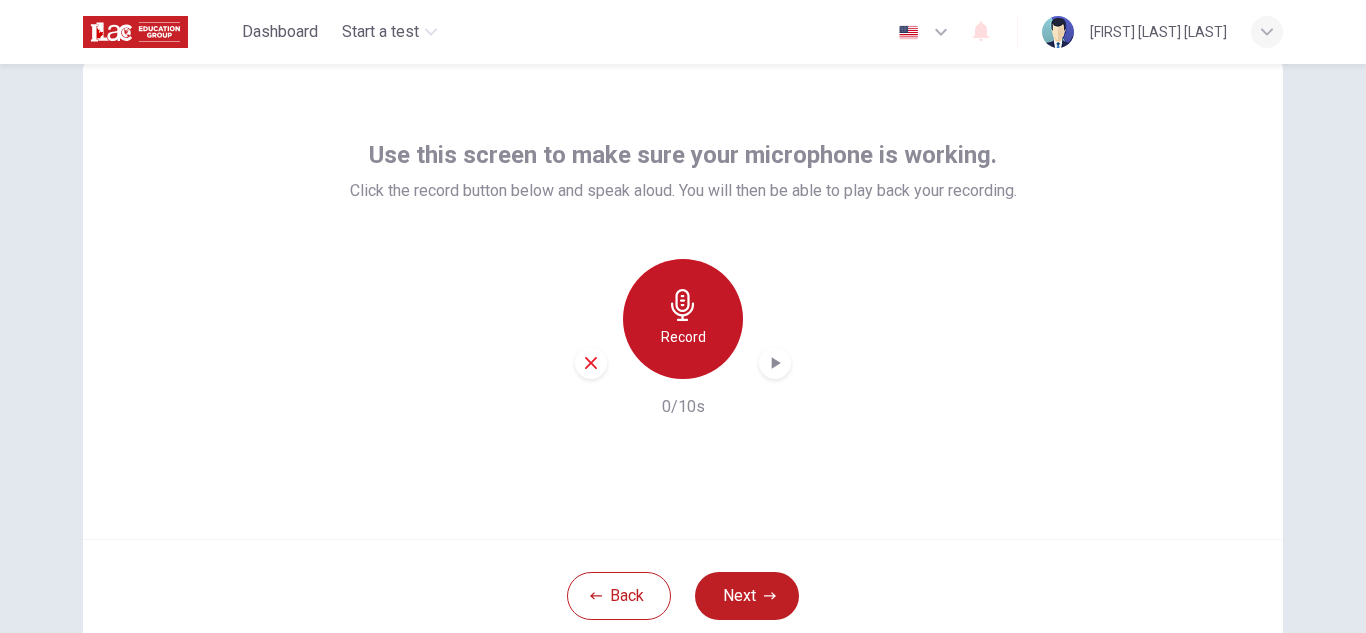 click on "Record" at bounding box center (683, 319) 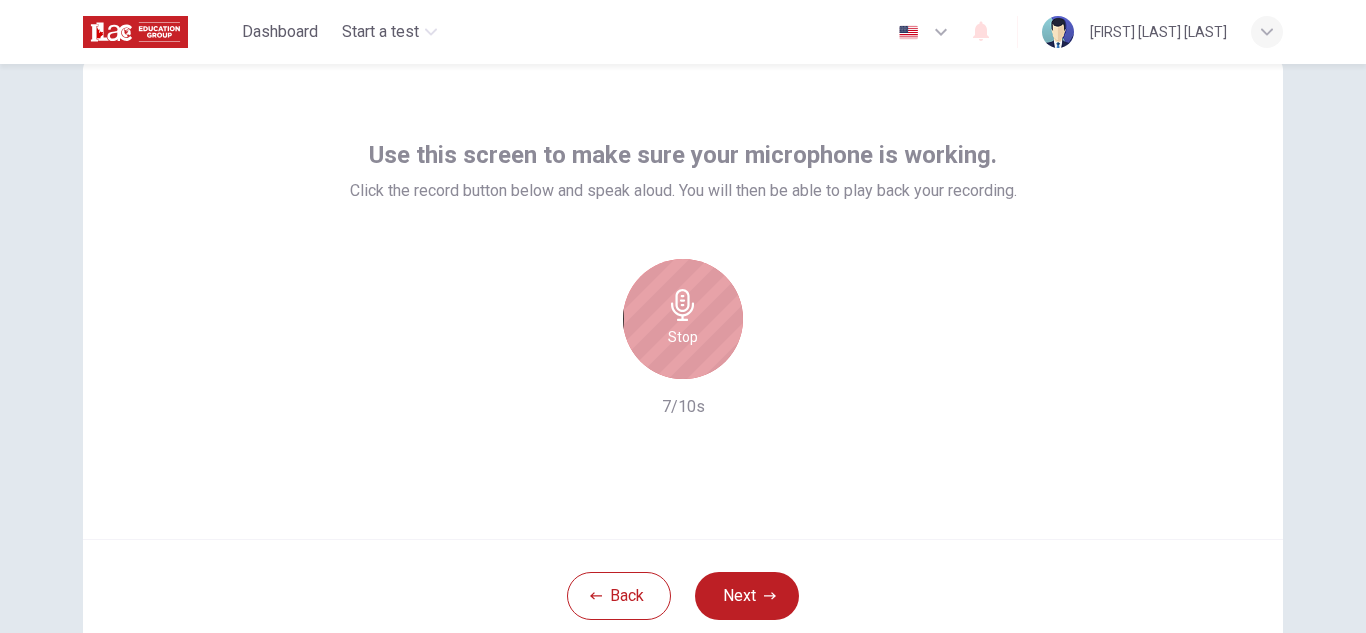click on "Stop" at bounding box center (683, 319) 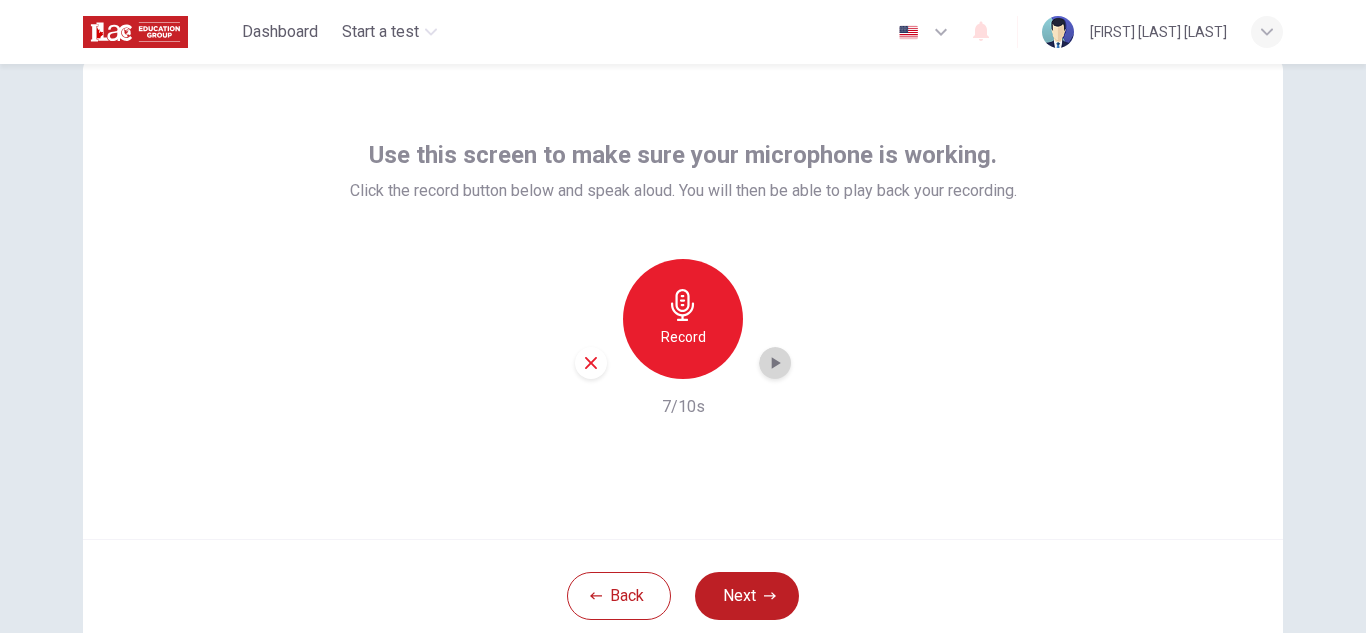 click at bounding box center [776, 363] 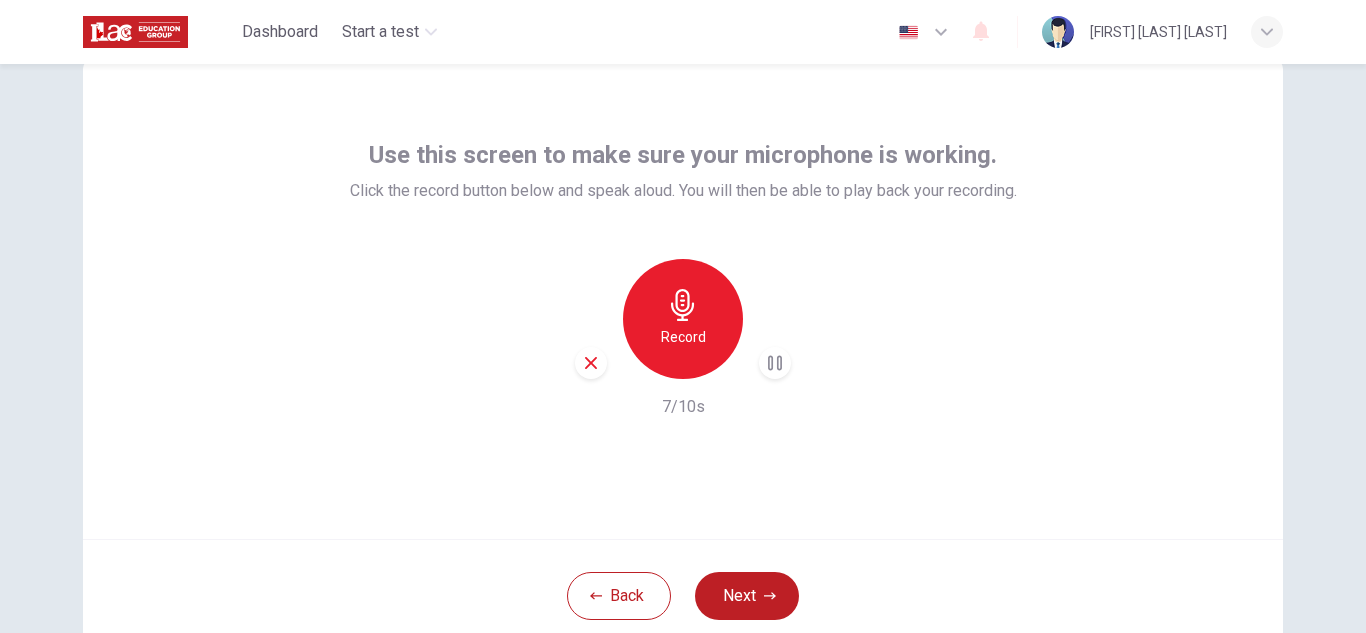 type 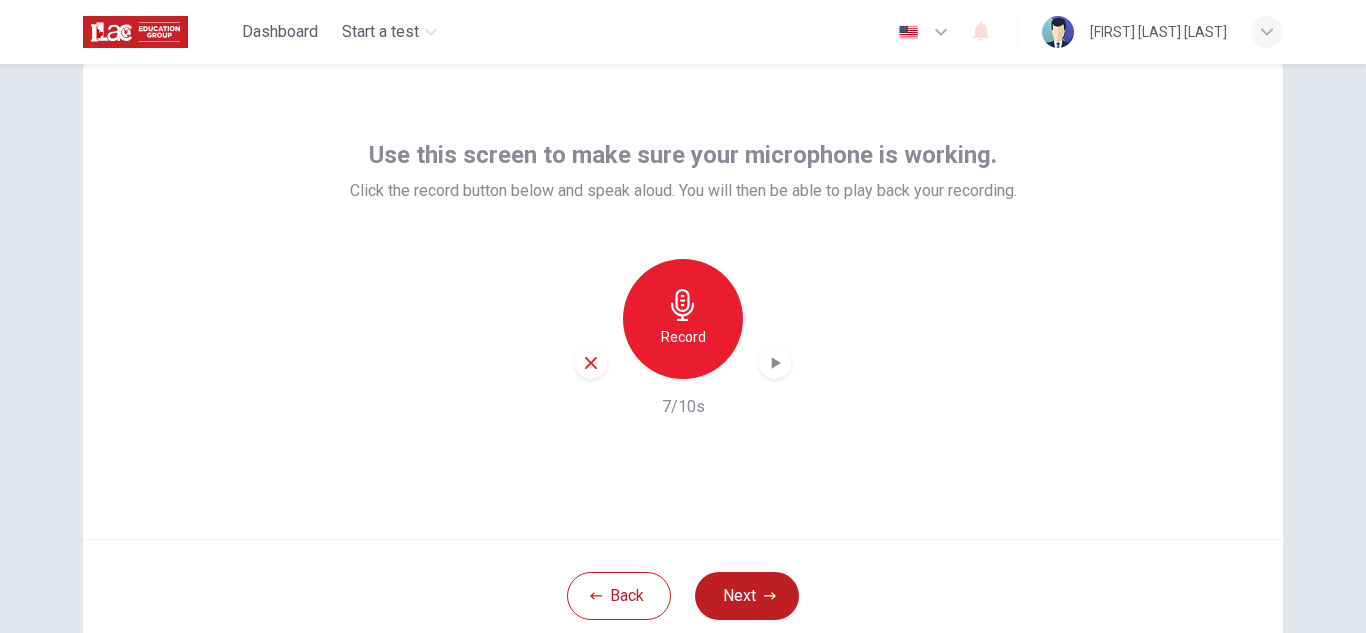 click at bounding box center (775, 363) 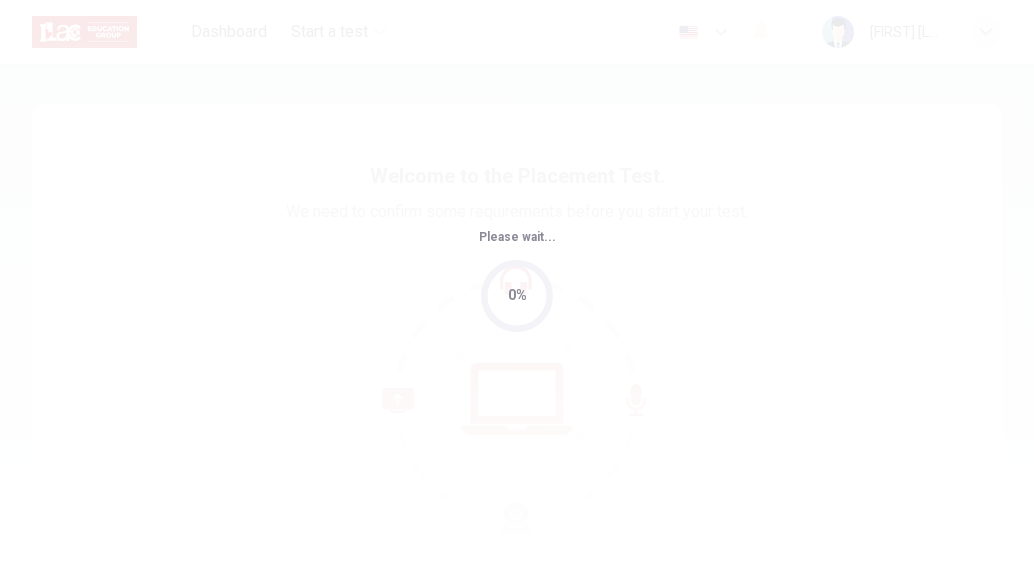 scroll, scrollTop: 0, scrollLeft: 0, axis: both 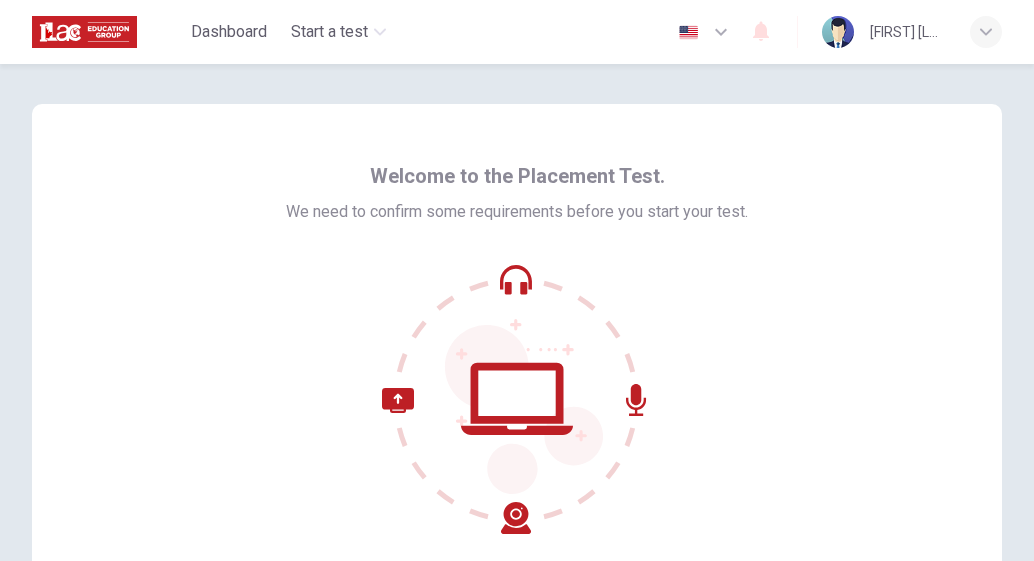 click at bounding box center (517, 399) 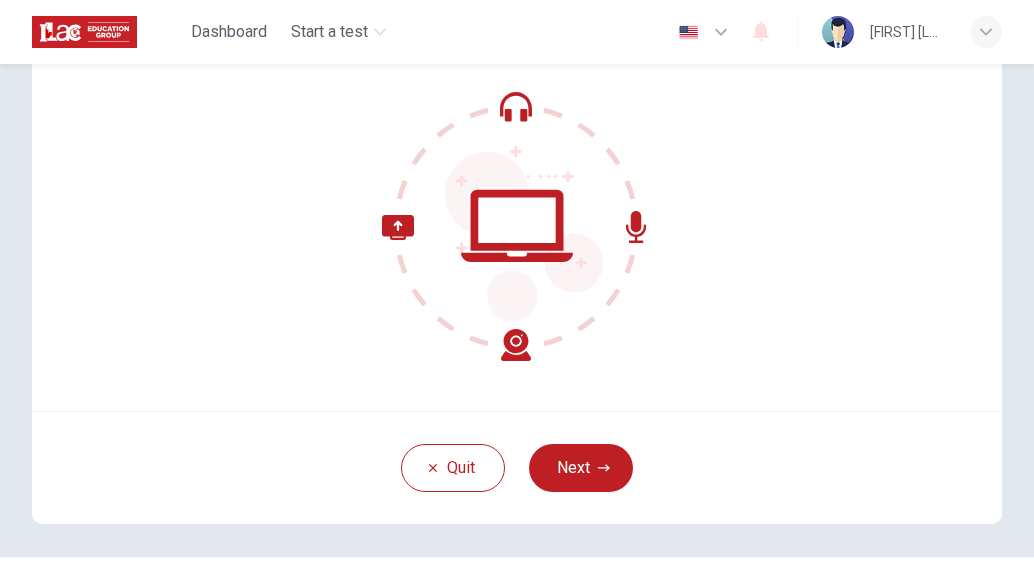 scroll, scrollTop: 174, scrollLeft: 0, axis: vertical 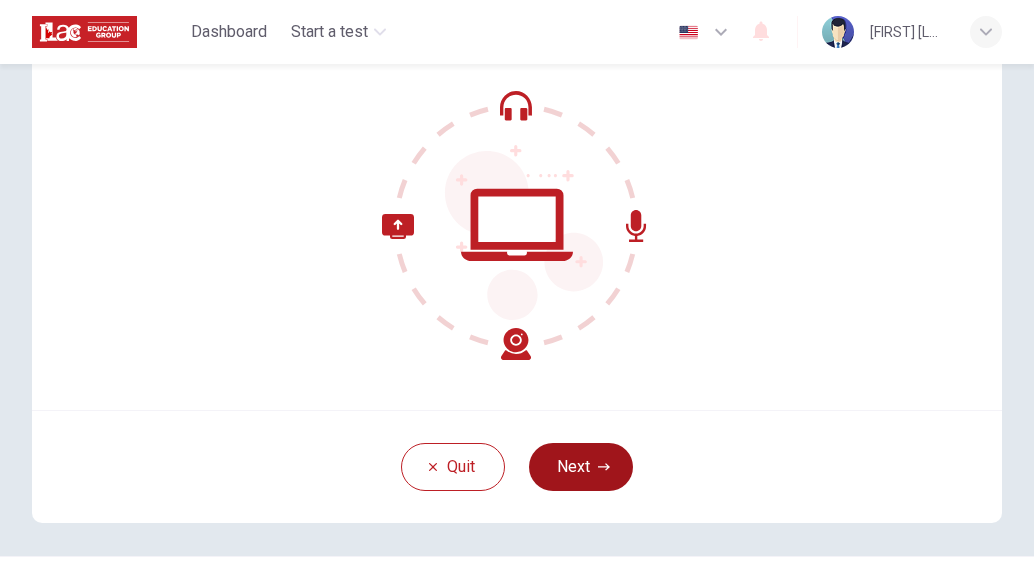 click on "Next" at bounding box center (581, 467) 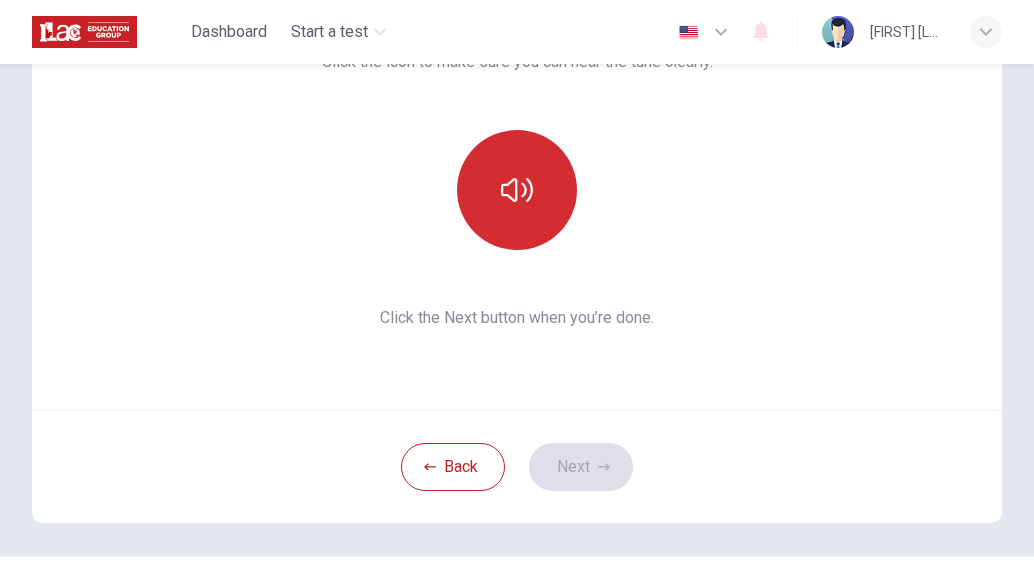 click at bounding box center (517, 190) 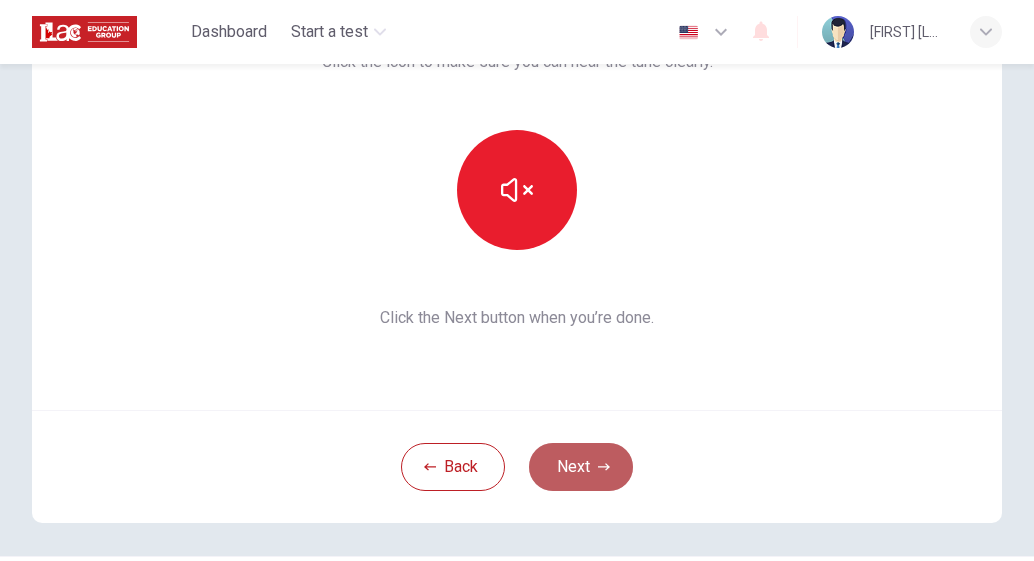 click on "Next" at bounding box center [581, 467] 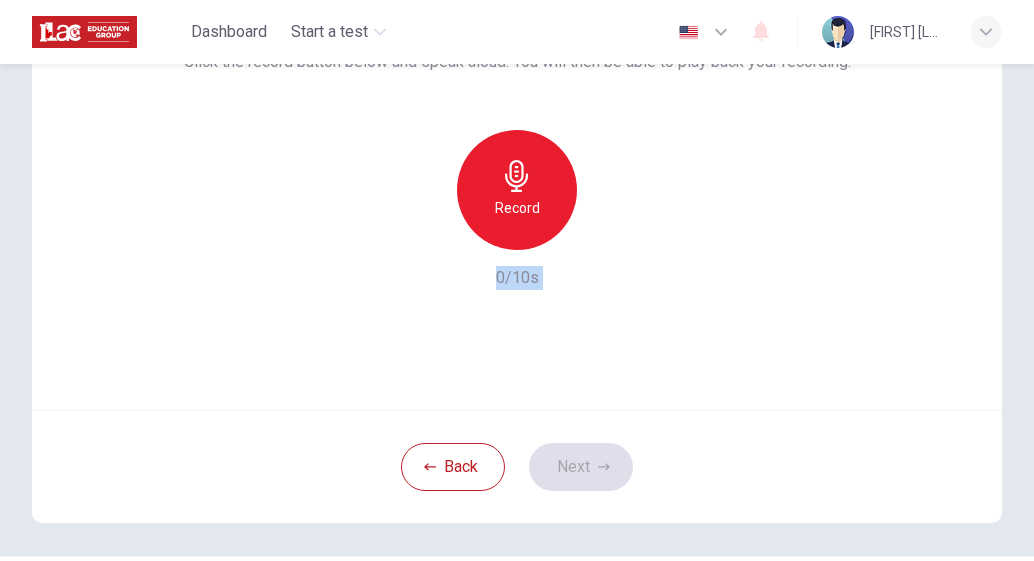drag, startPoint x: 587, startPoint y: 468, endPoint x: 521, endPoint y: 98, distance: 375.8404 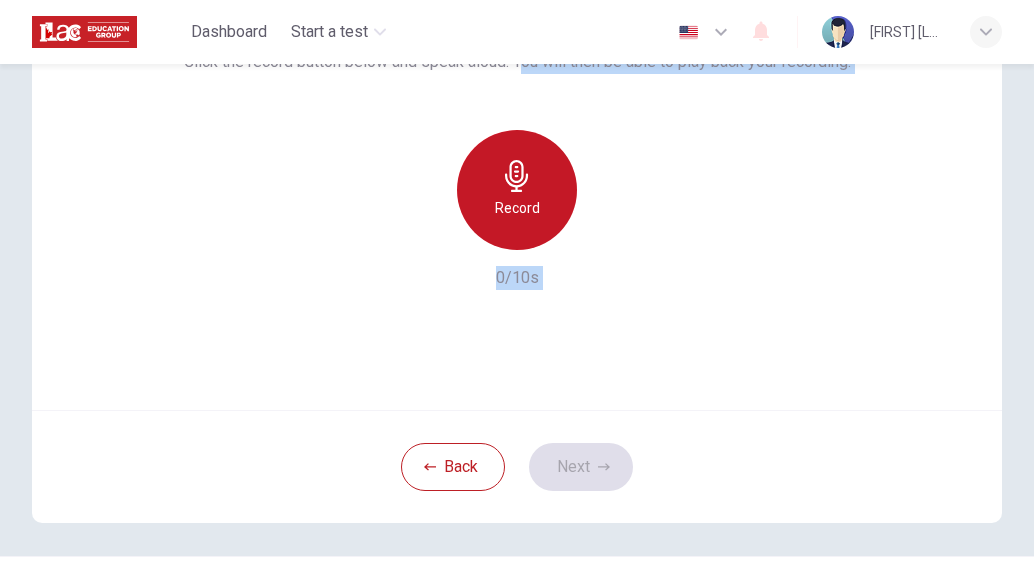 click at bounding box center (517, 176) 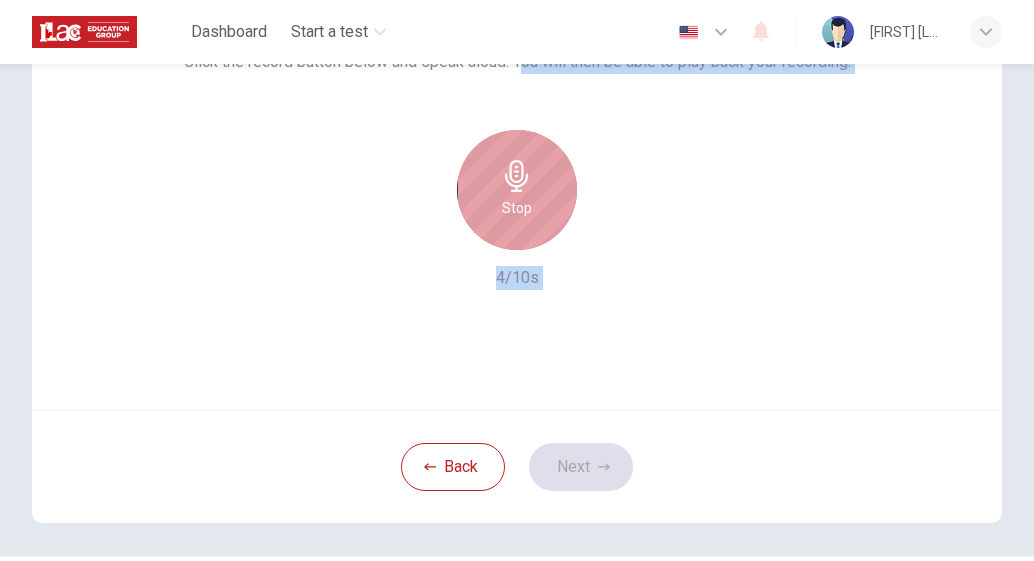 click on "Stop" at bounding box center [517, 190] 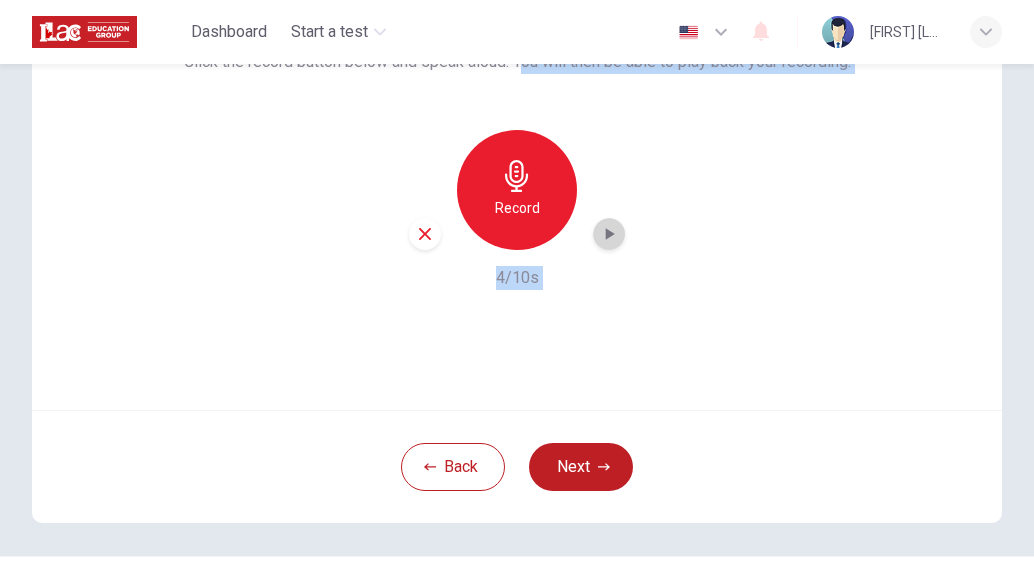 click at bounding box center (610, 234) 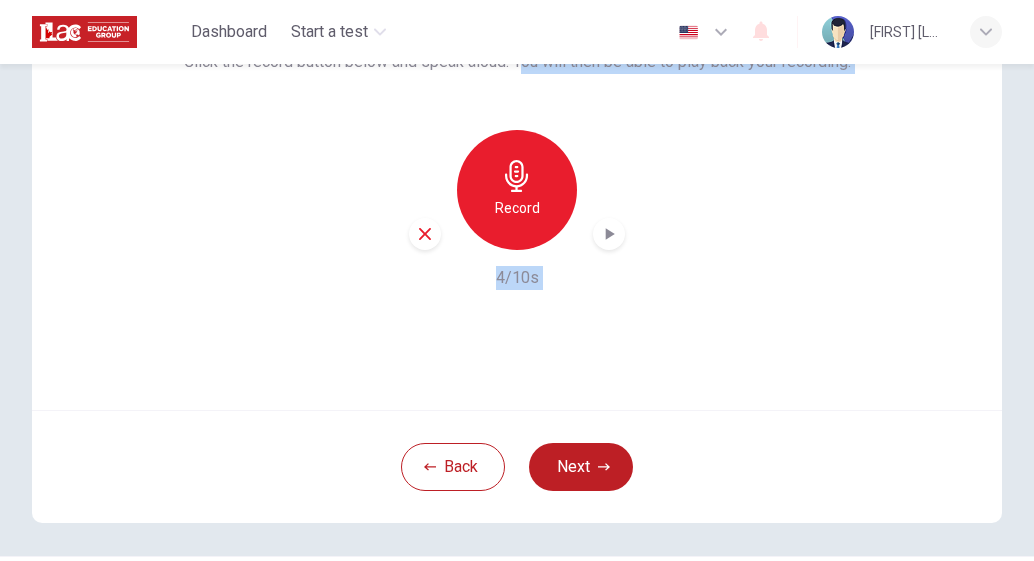 click on "Record" at bounding box center (517, 190) 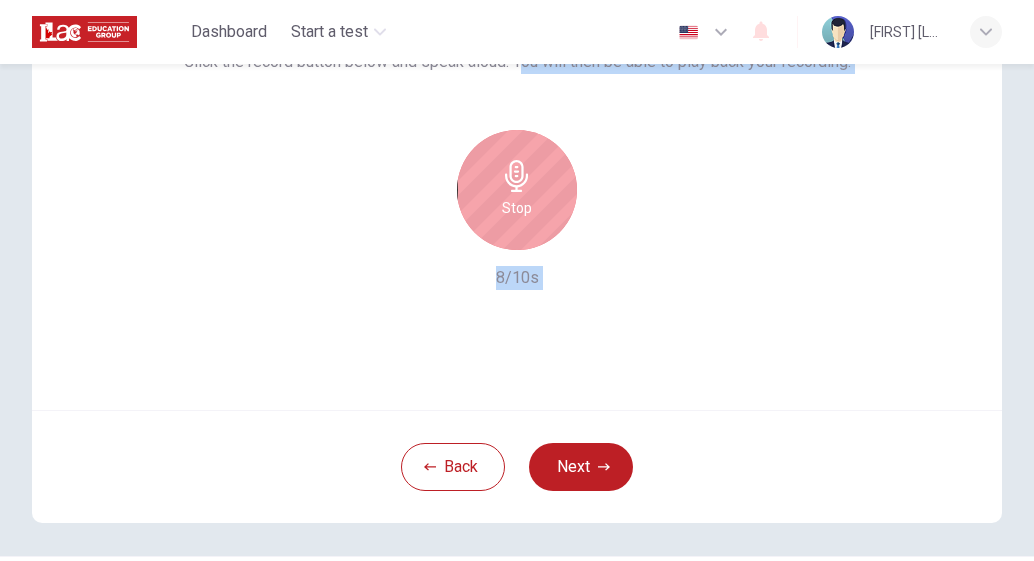 click on "Stop" at bounding box center (517, 190) 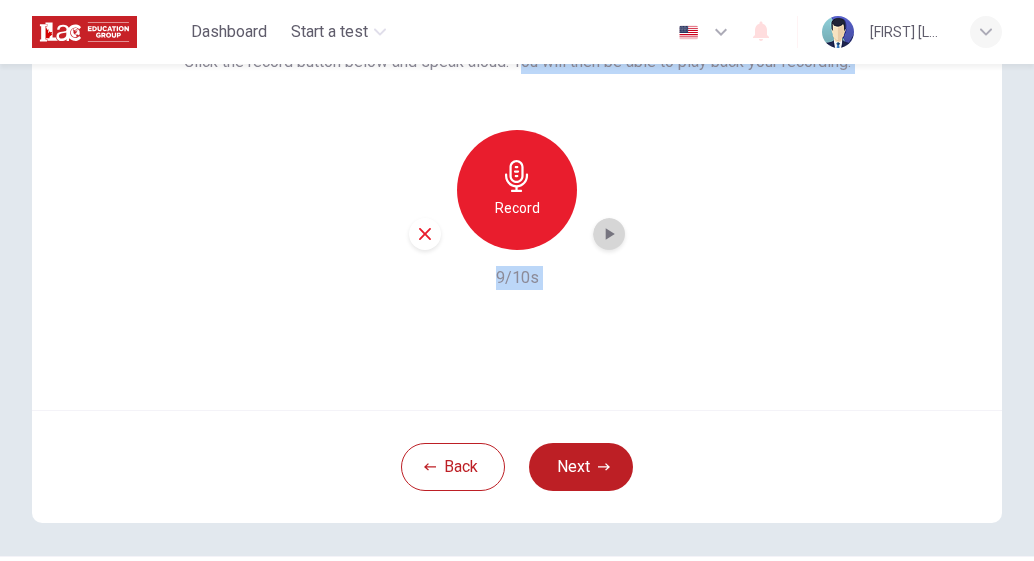 click at bounding box center [610, 234] 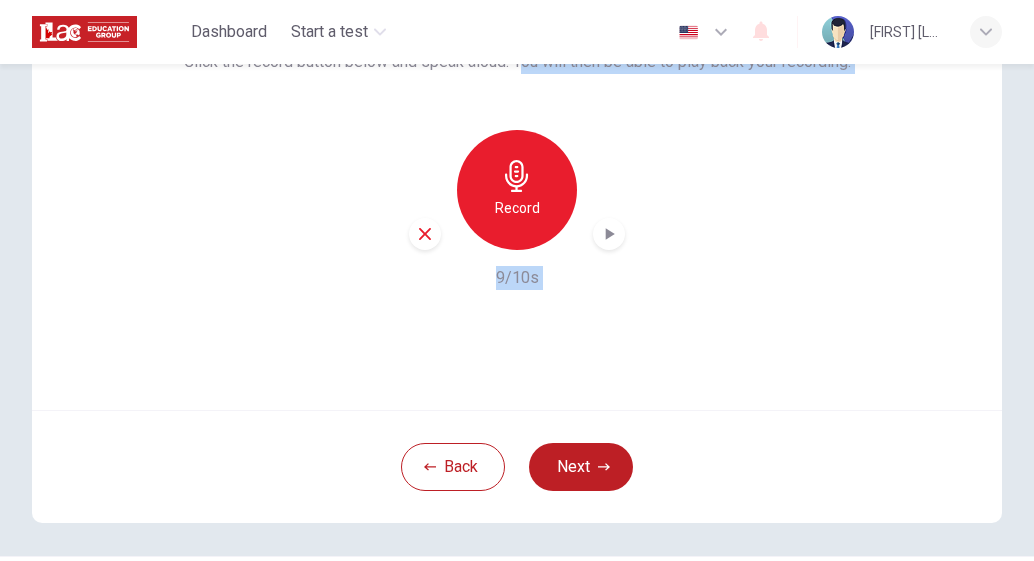 click at bounding box center [425, 234] 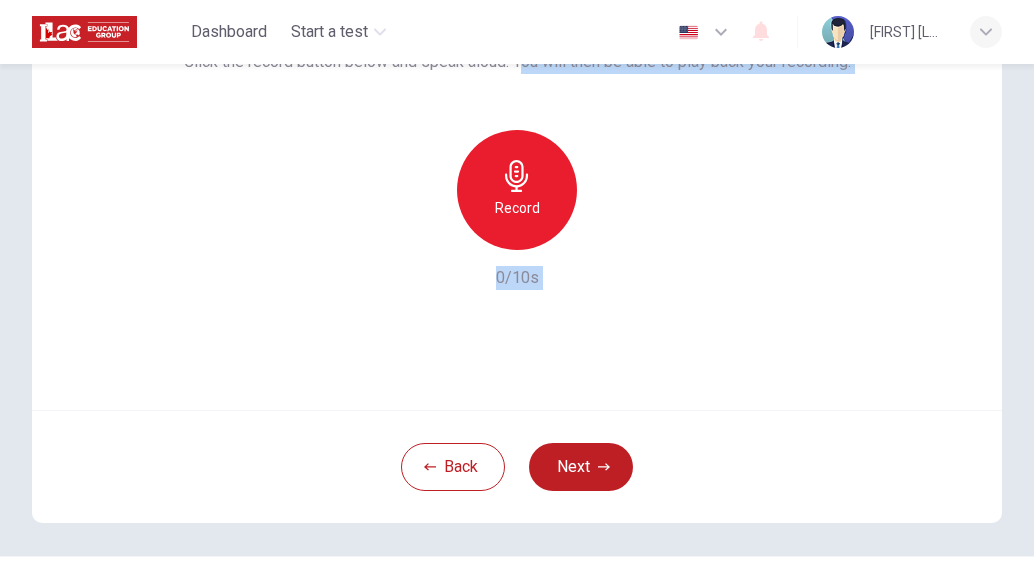 click at bounding box center [517, 176] 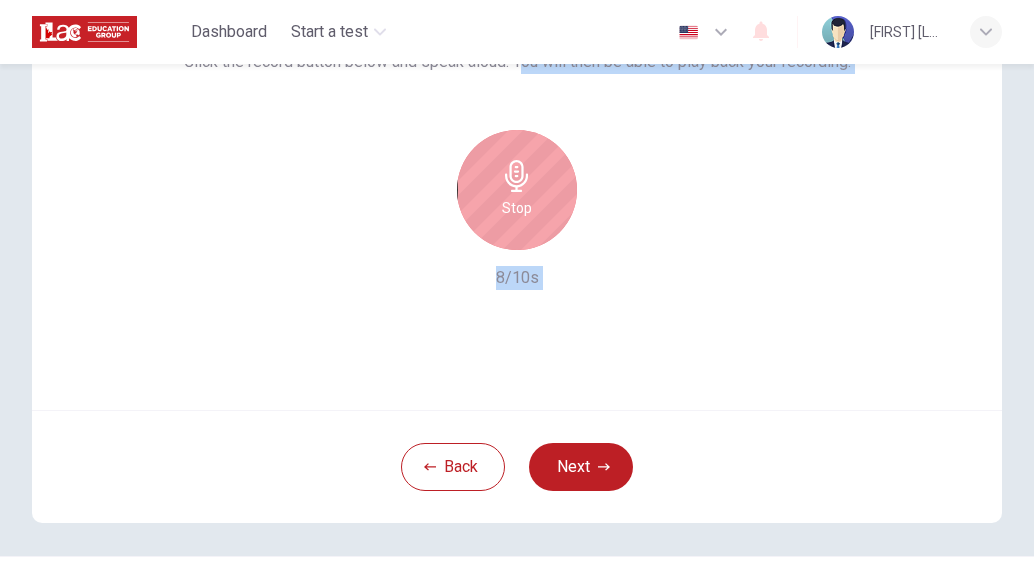 click at bounding box center (517, 176) 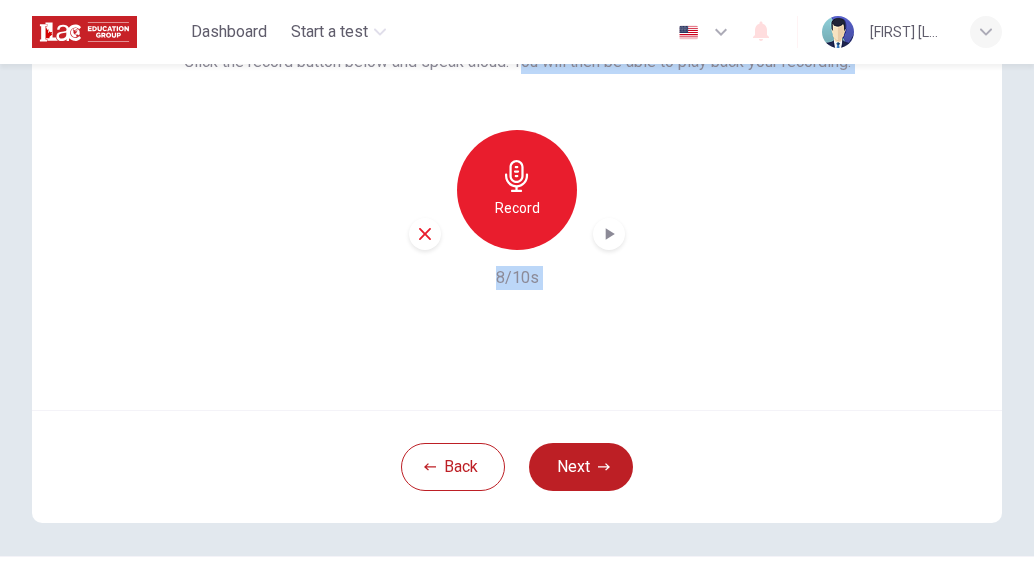 click at bounding box center [609, 234] 